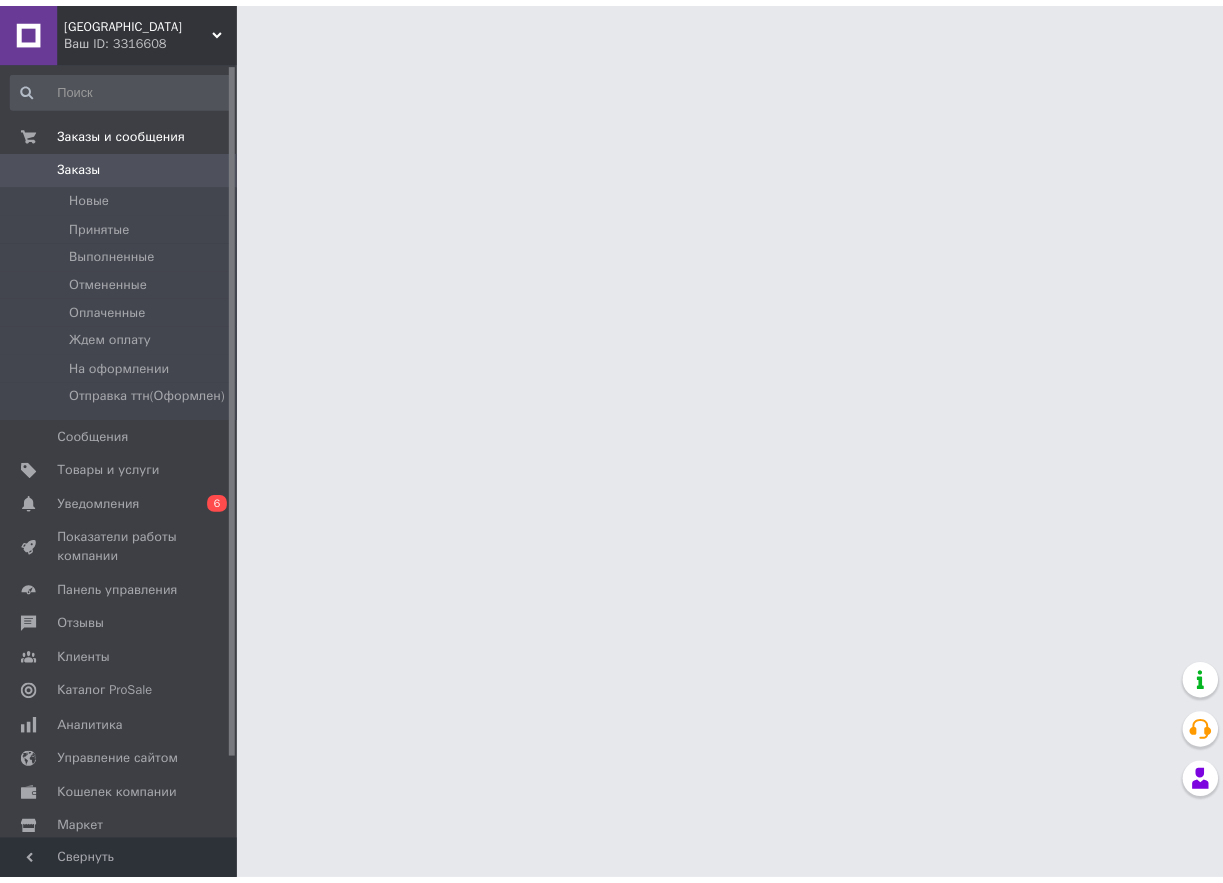 scroll, scrollTop: 0, scrollLeft: 0, axis: both 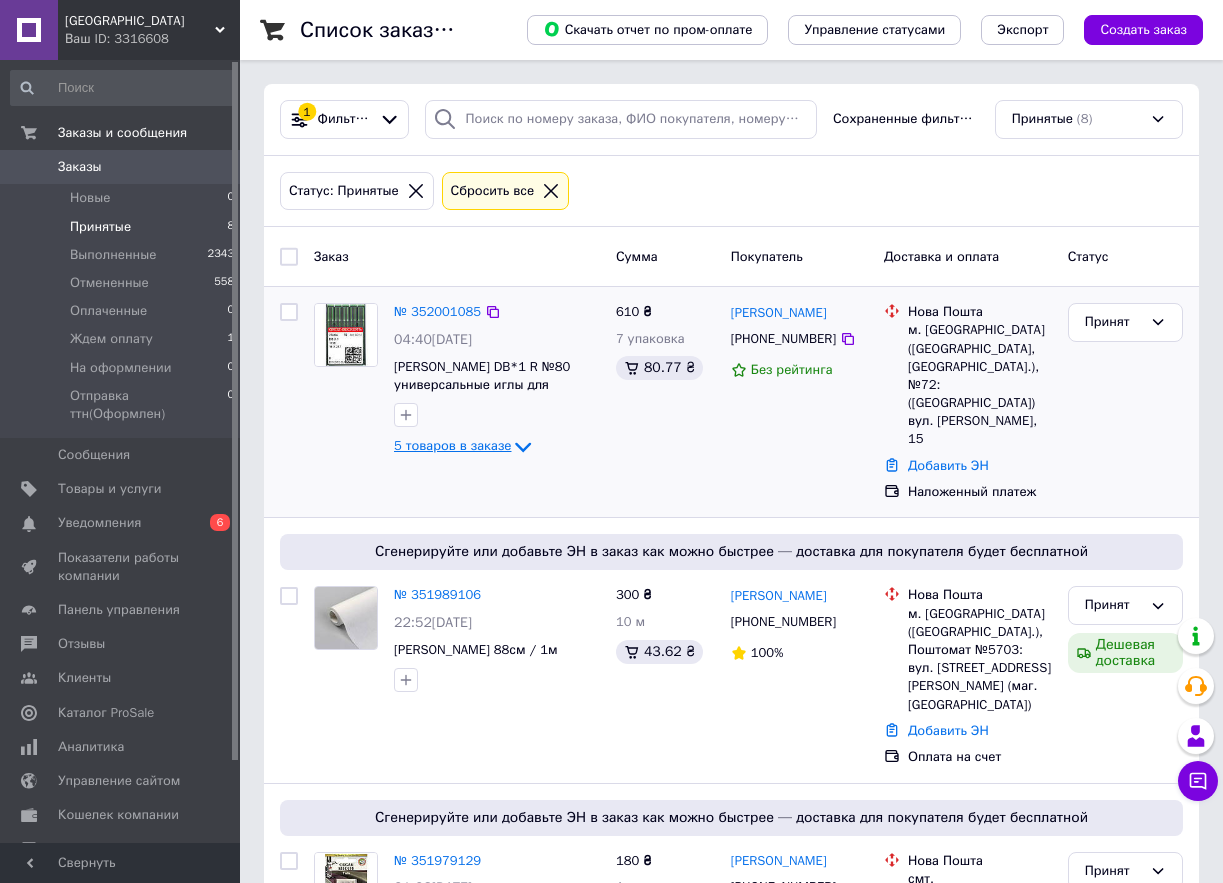click on "5 товаров в заказе" at bounding box center (452, 446) 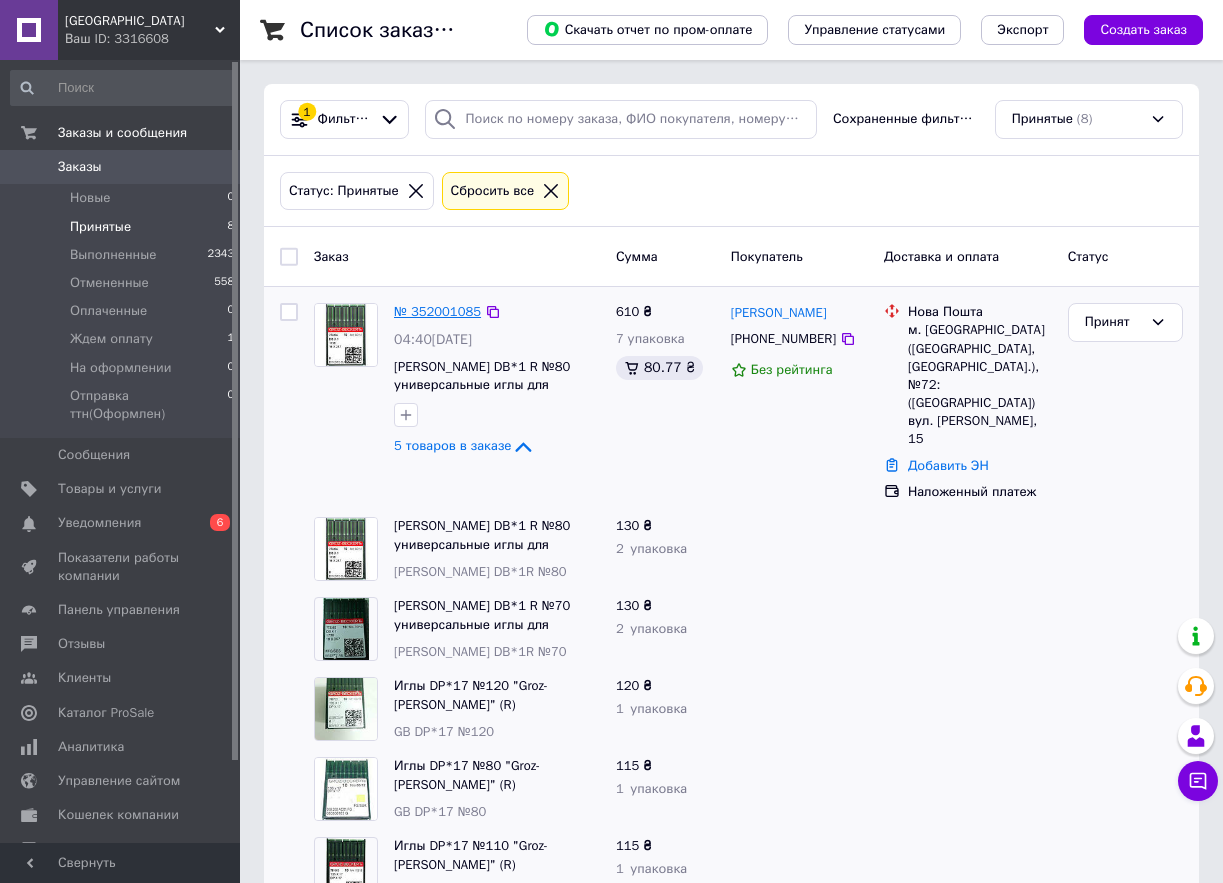 click on "№ 352001085" at bounding box center (437, 311) 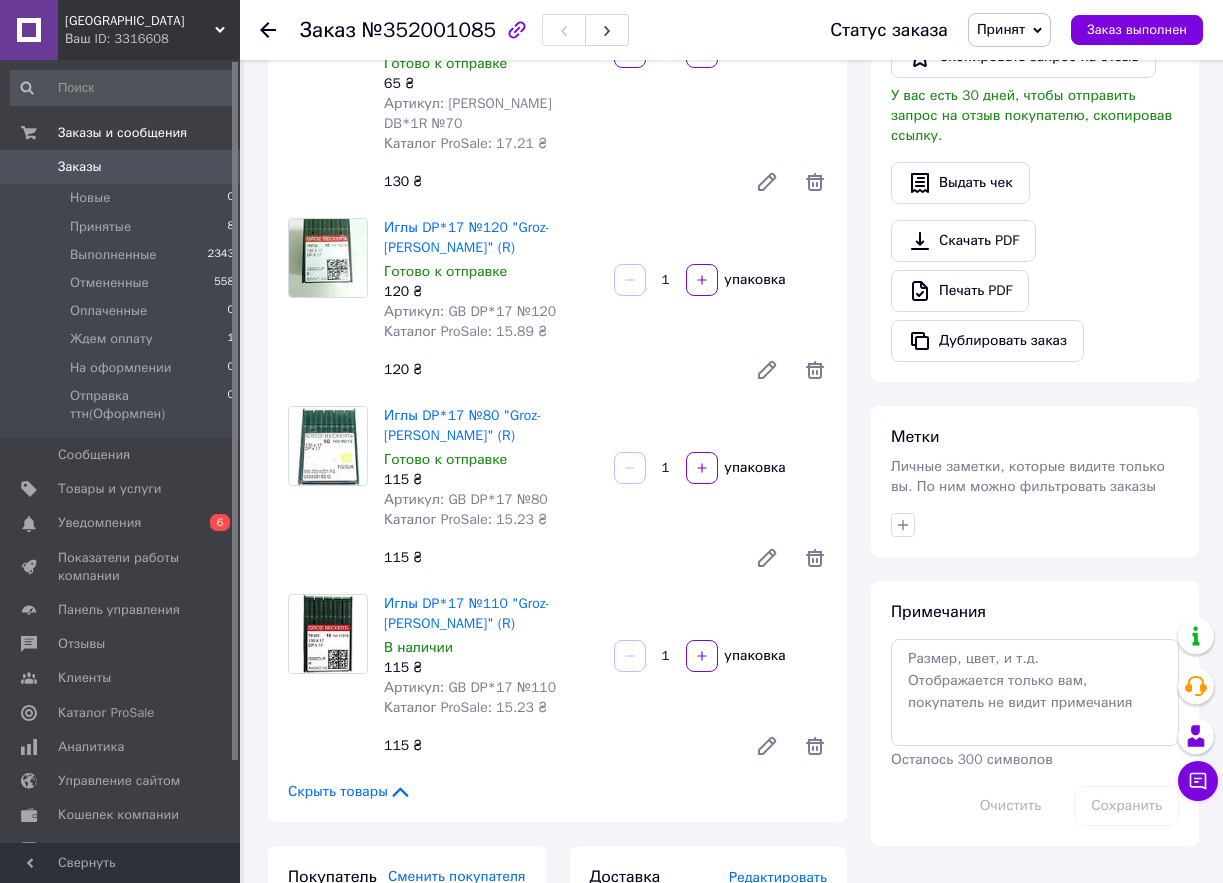 scroll, scrollTop: 600, scrollLeft: 0, axis: vertical 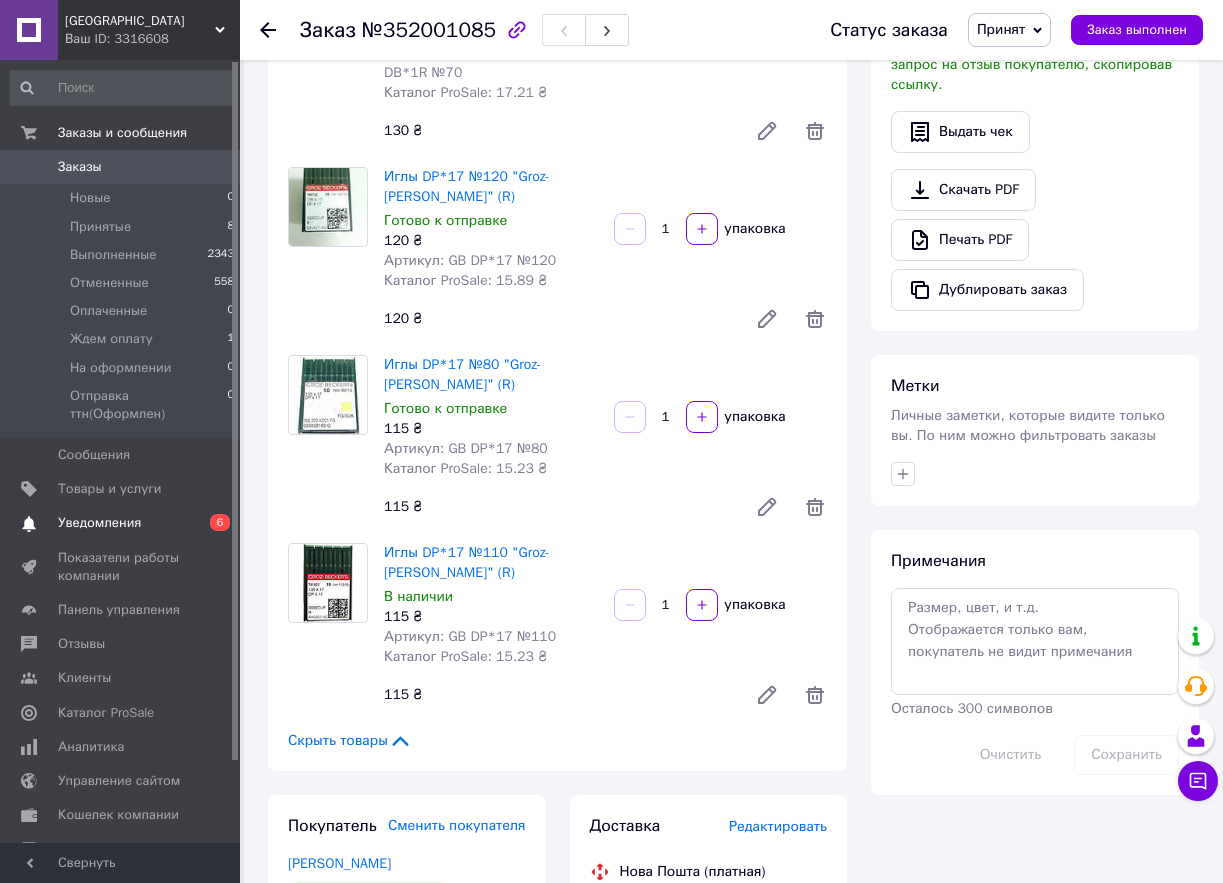 click on "Уведомления" at bounding box center (121, 523) 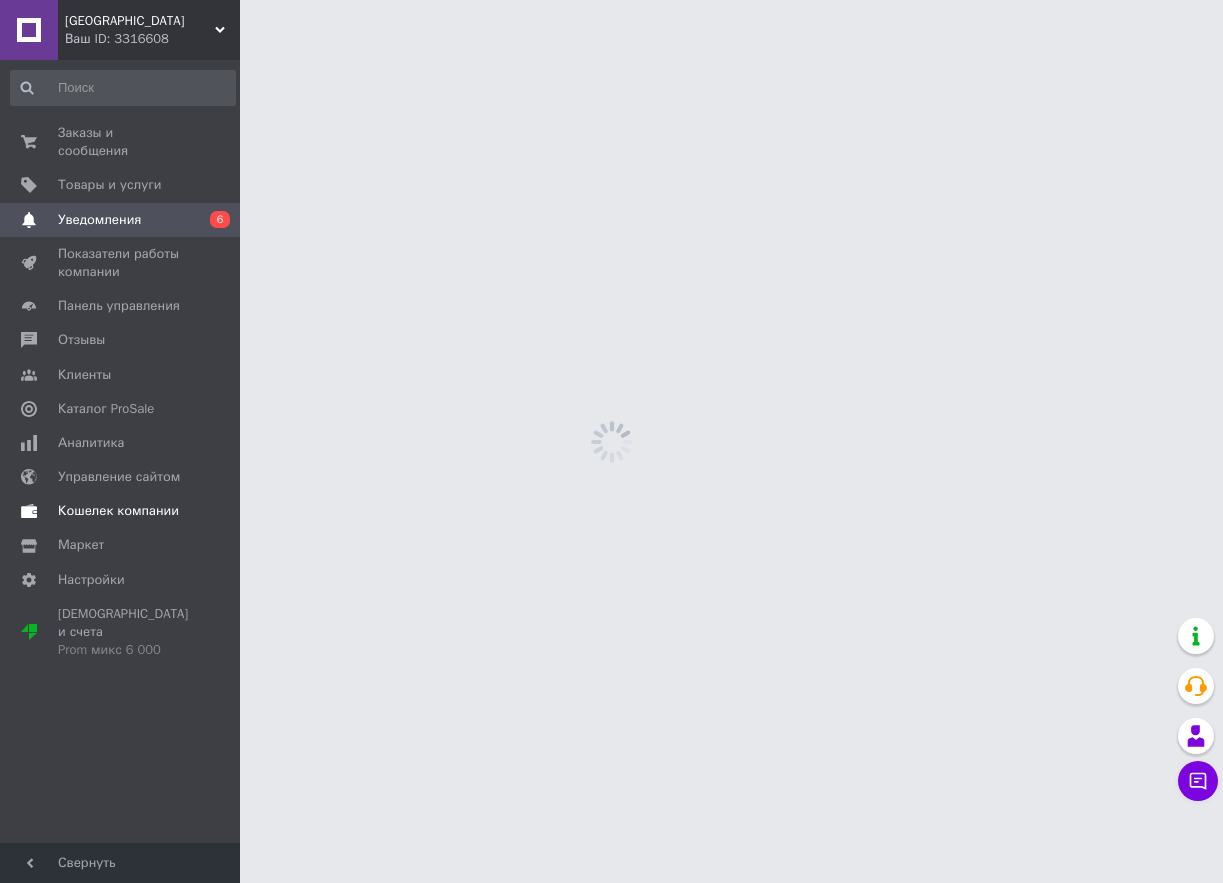 scroll, scrollTop: 0, scrollLeft: 0, axis: both 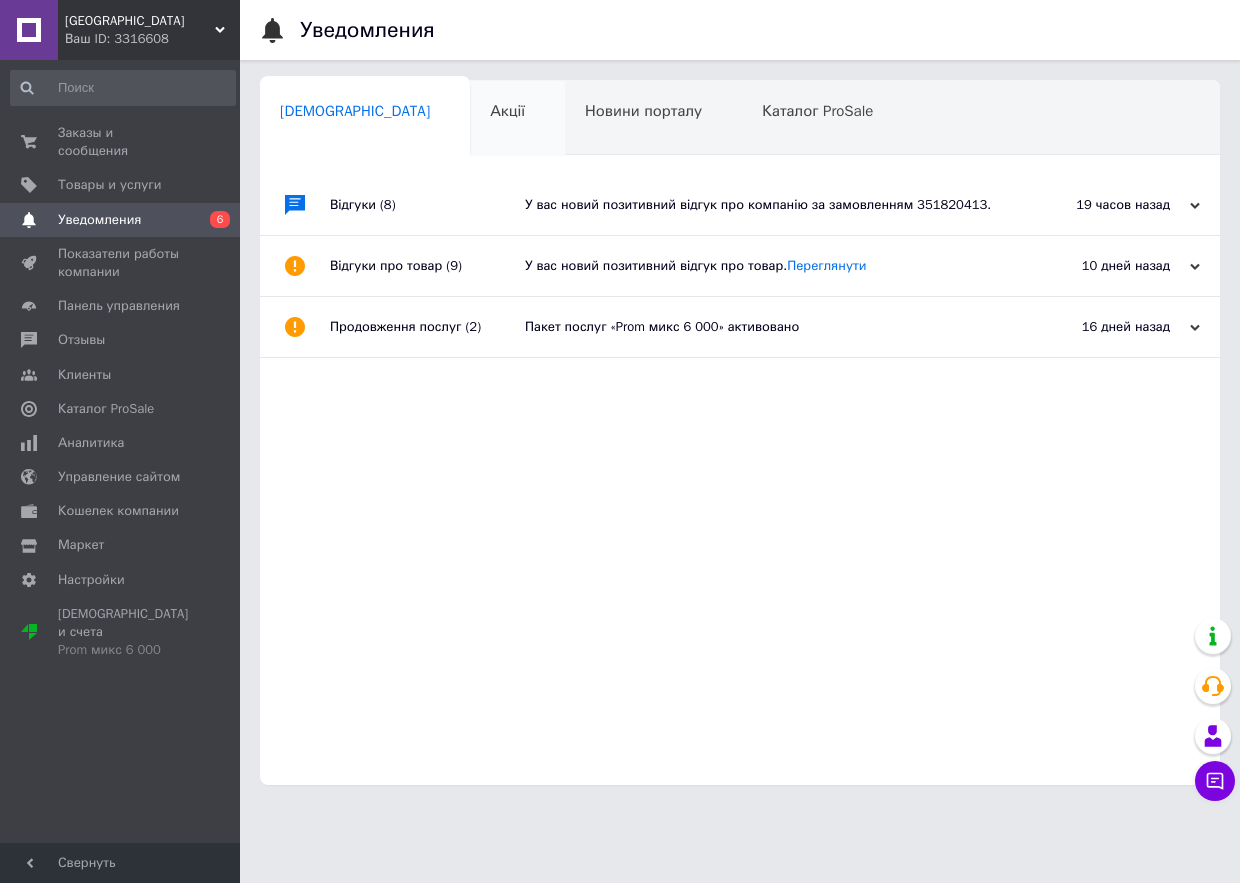 click on "Акції" at bounding box center [507, 111] 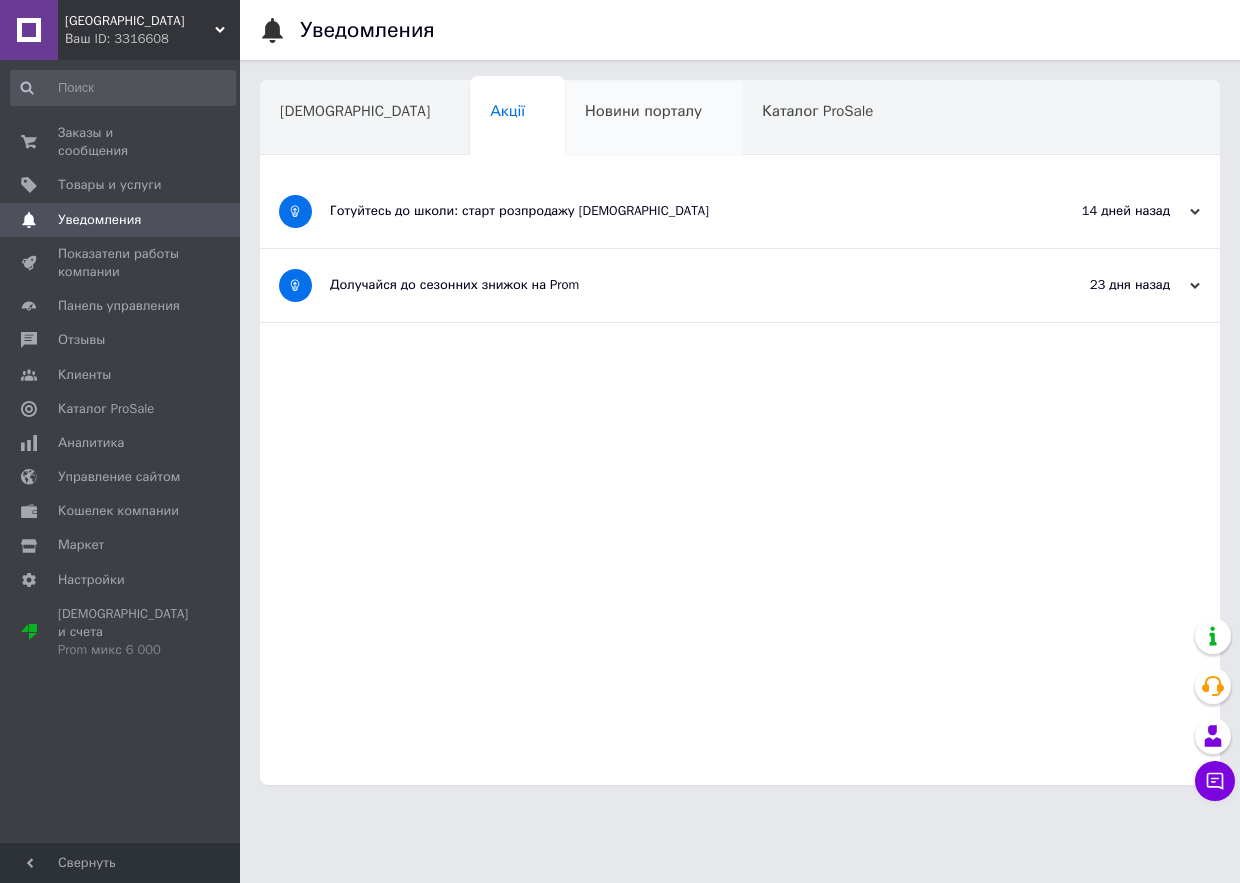 click on "Новини порталу" at bounding box center (643, 111) 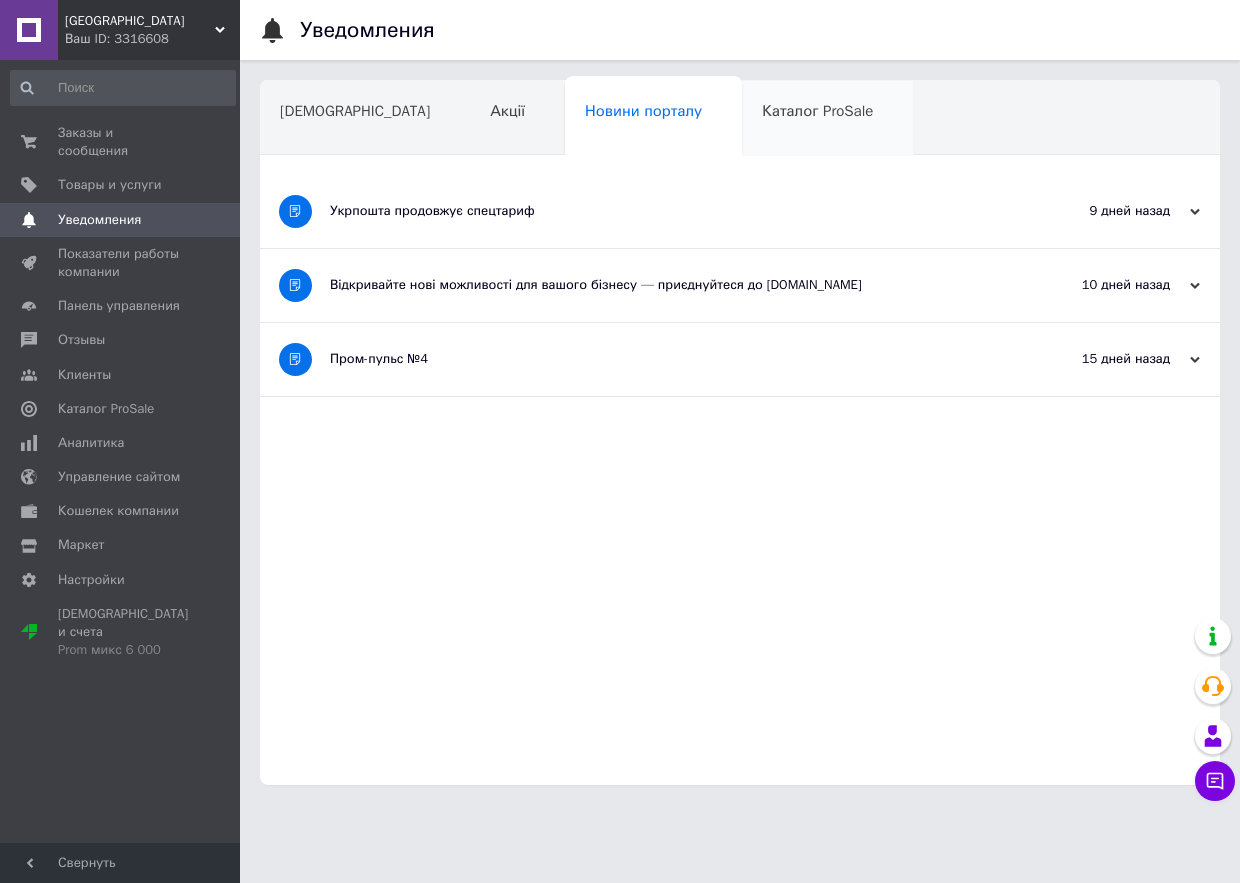 click on "Каталог ProSale" at bounding box center (827, 119) 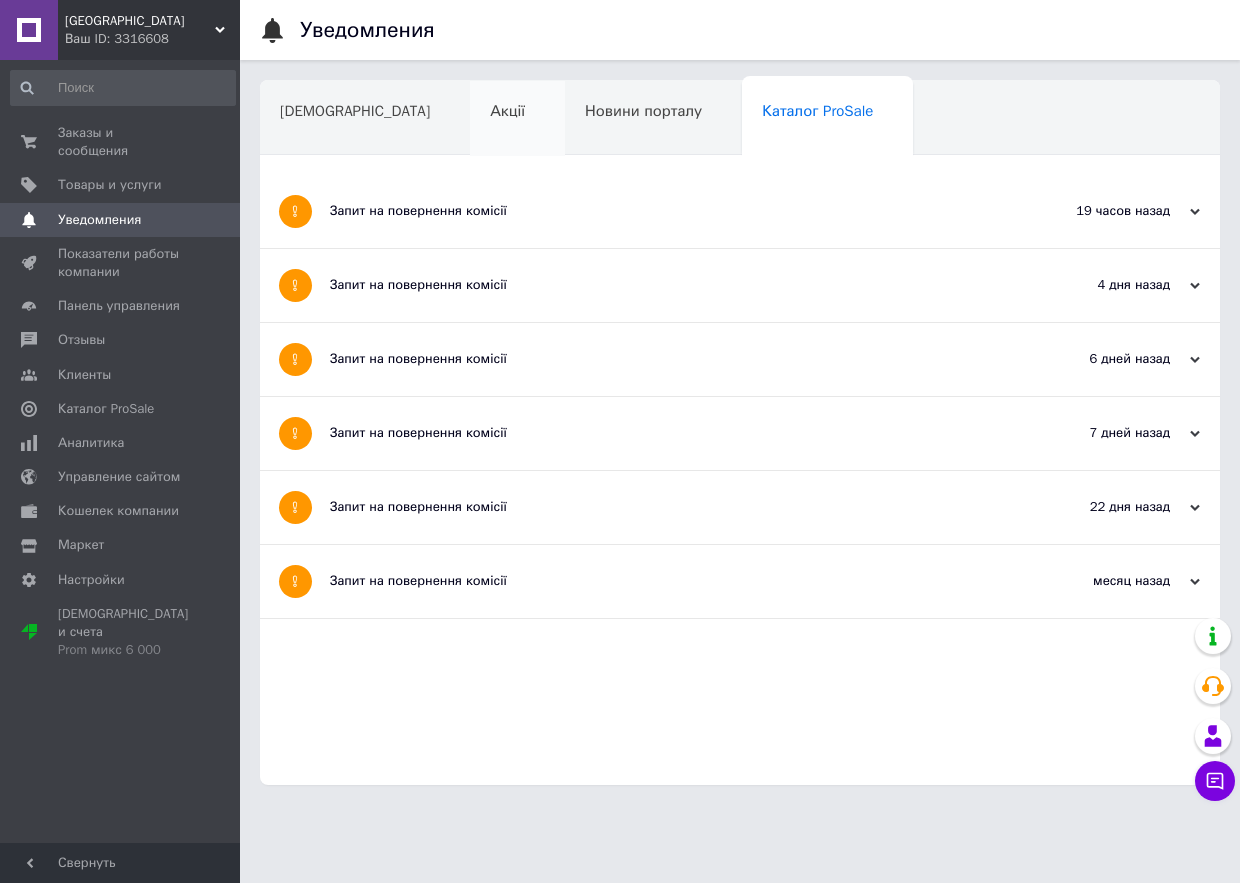 click on "Акції" at bounding box center (507, 111) 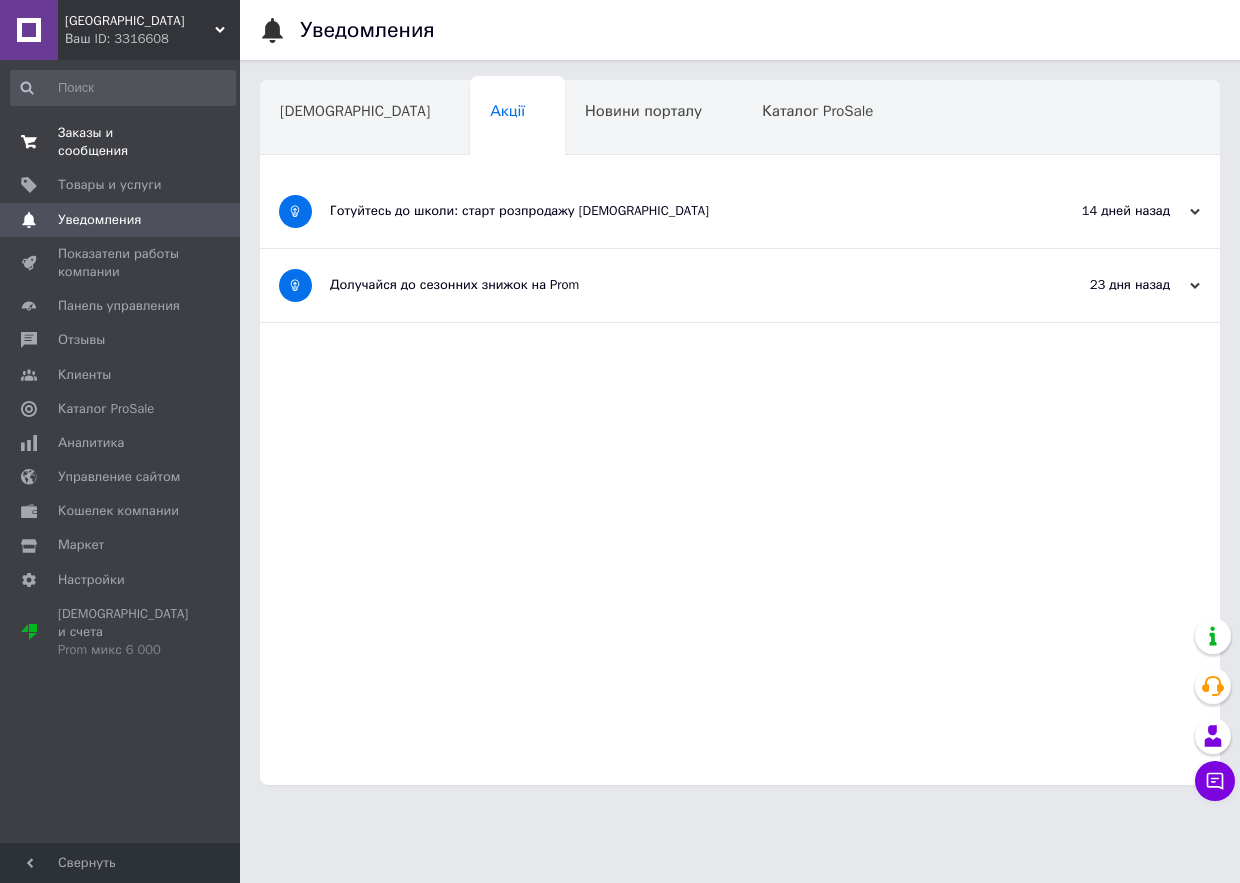 click on "Заказы и сообщения" at bounding box center [121, 142] 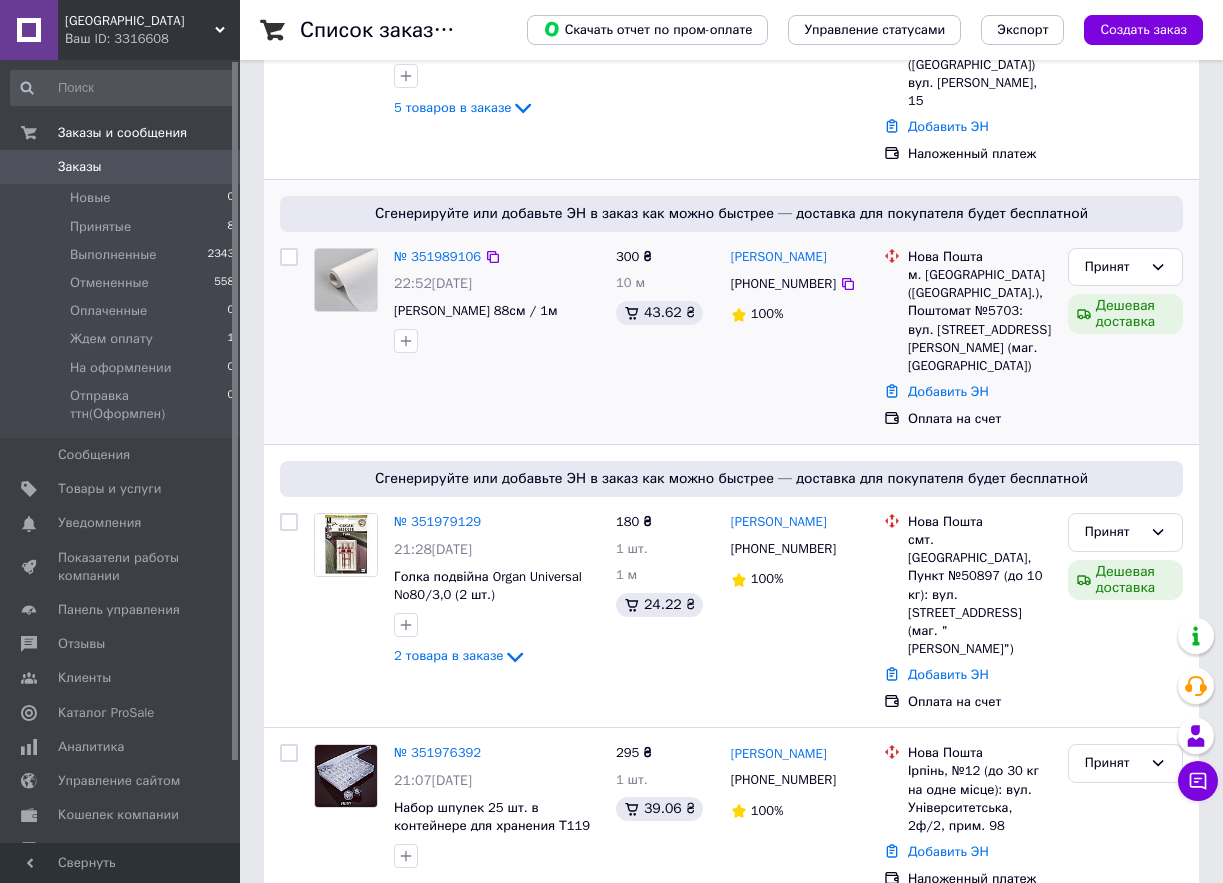 scroll, scrollTop: 400, scrollLeft: 0, axis: vertical 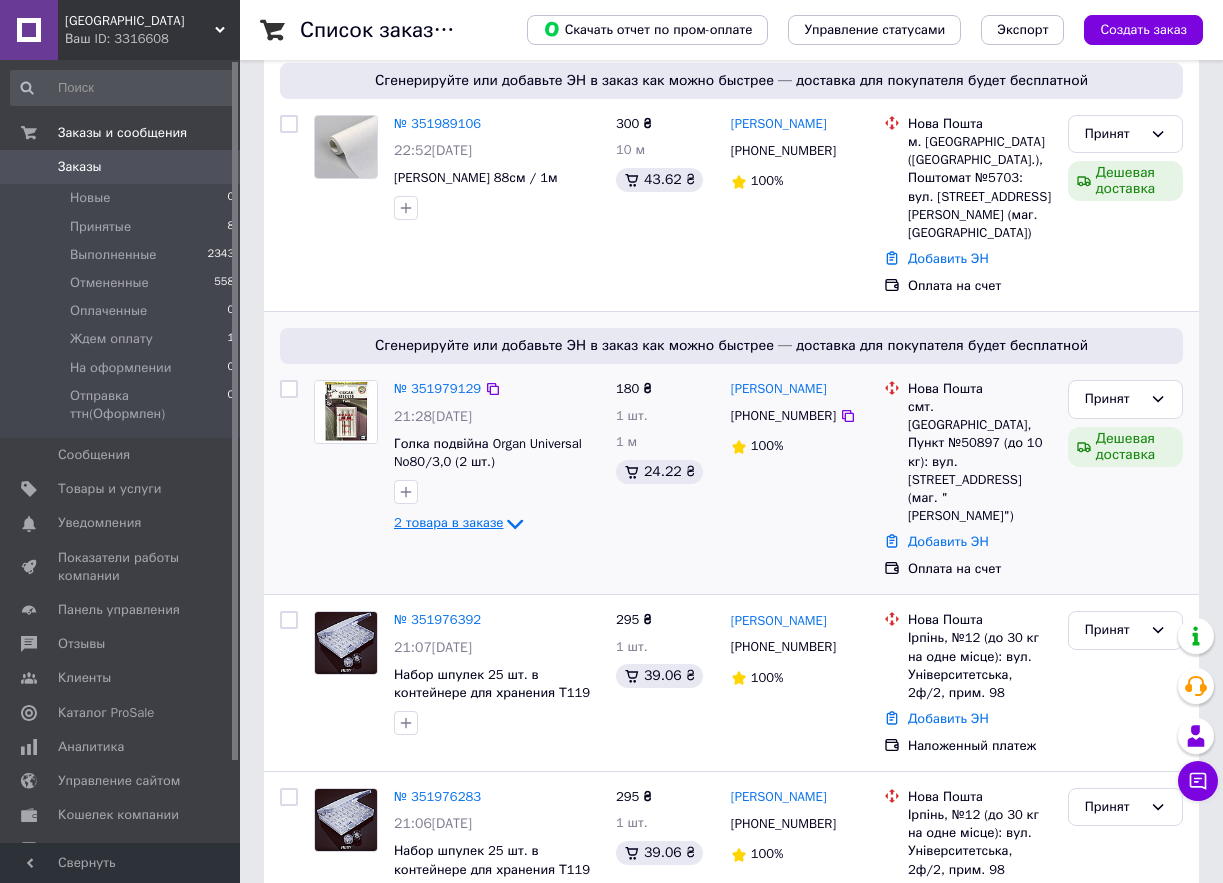 click on "2 товара в заказе" at bounding box center (448, 522) 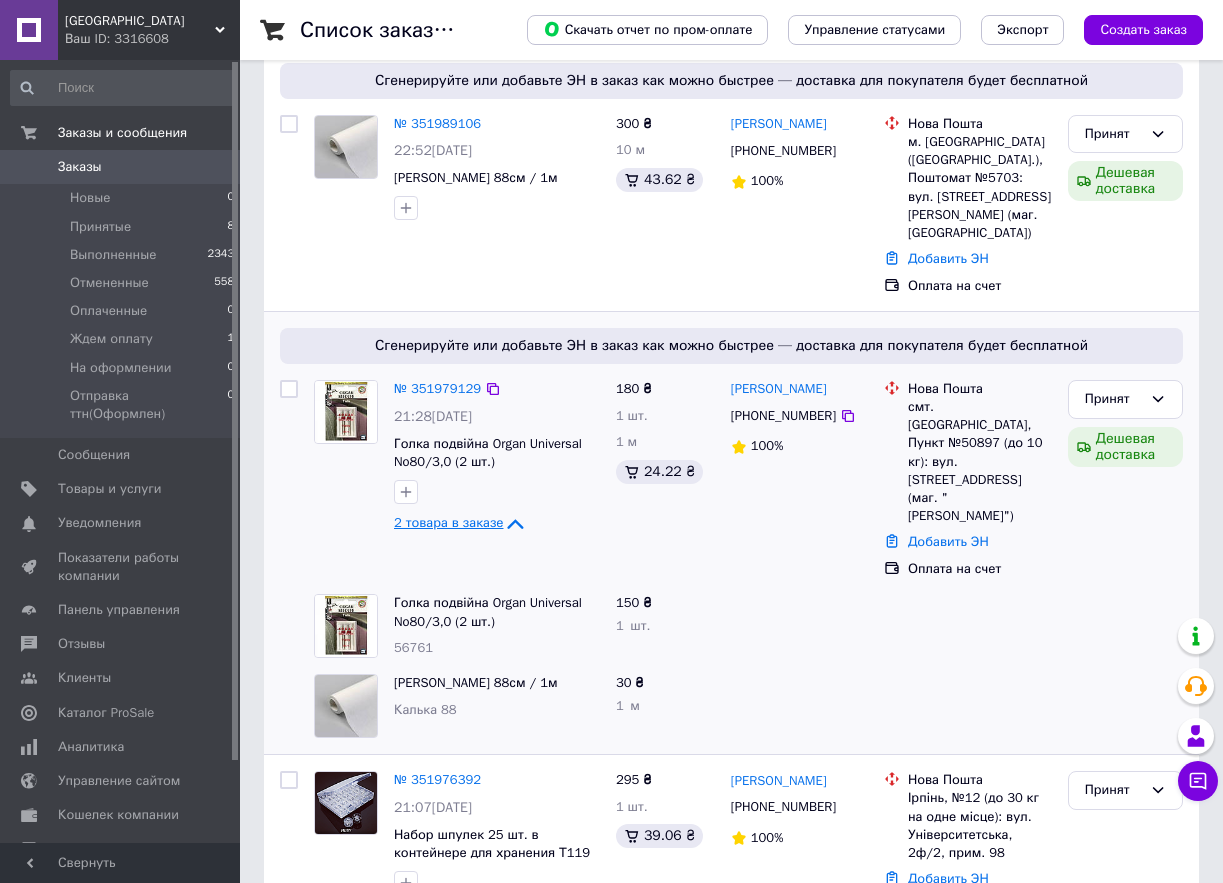 click on "2 товара в заказе" at bounding box center [448, 522] 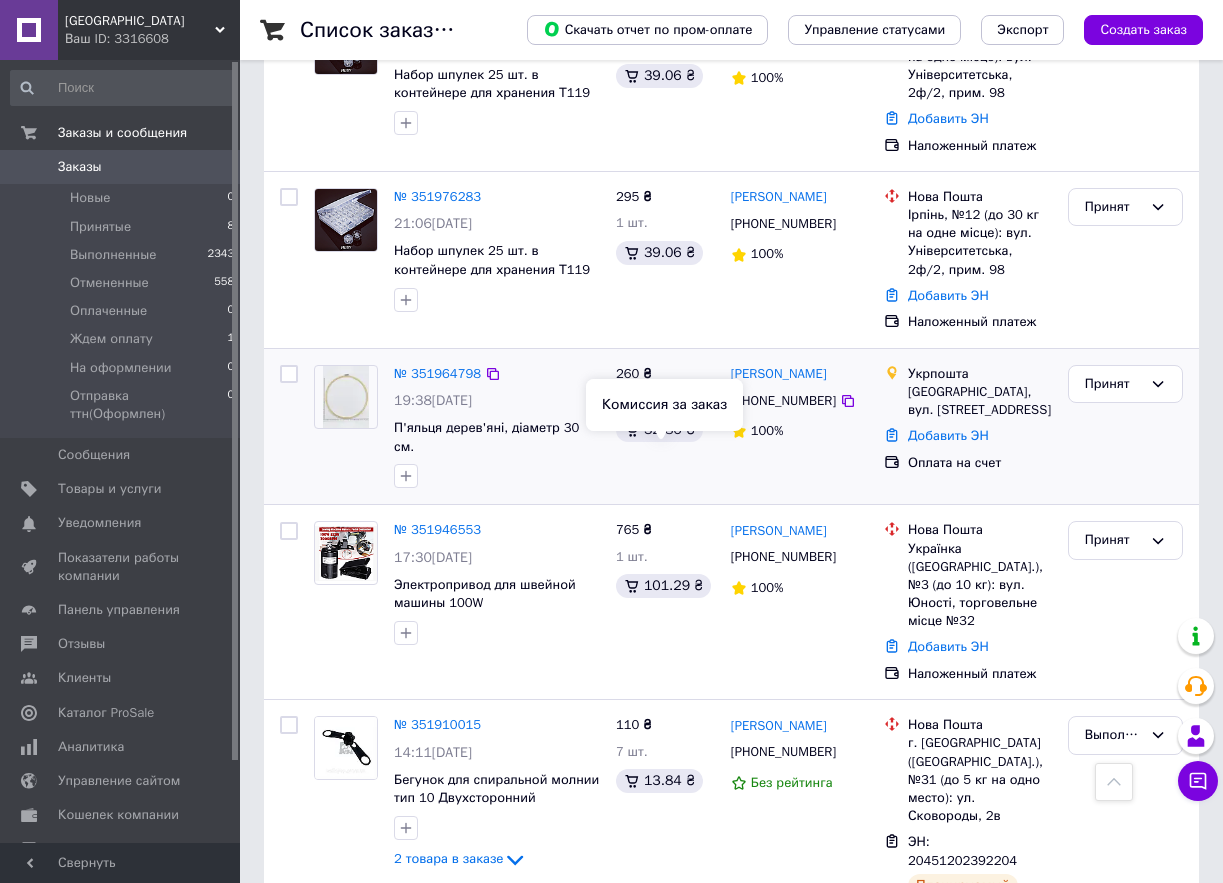 scroll, scrollTop: 1200, scrollLeft: 0, axis: vertical 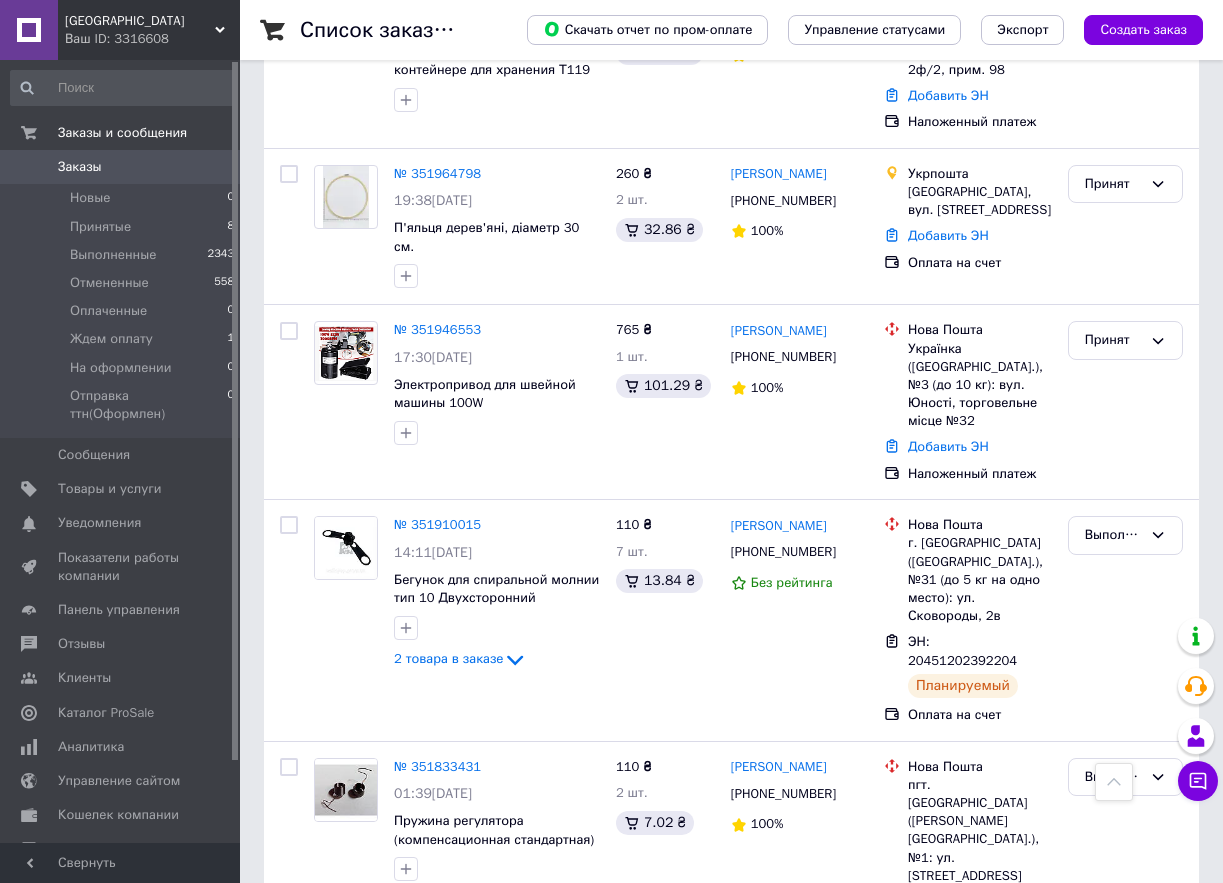 click on "Каталог ProSale" at bounding box center [106, 713] 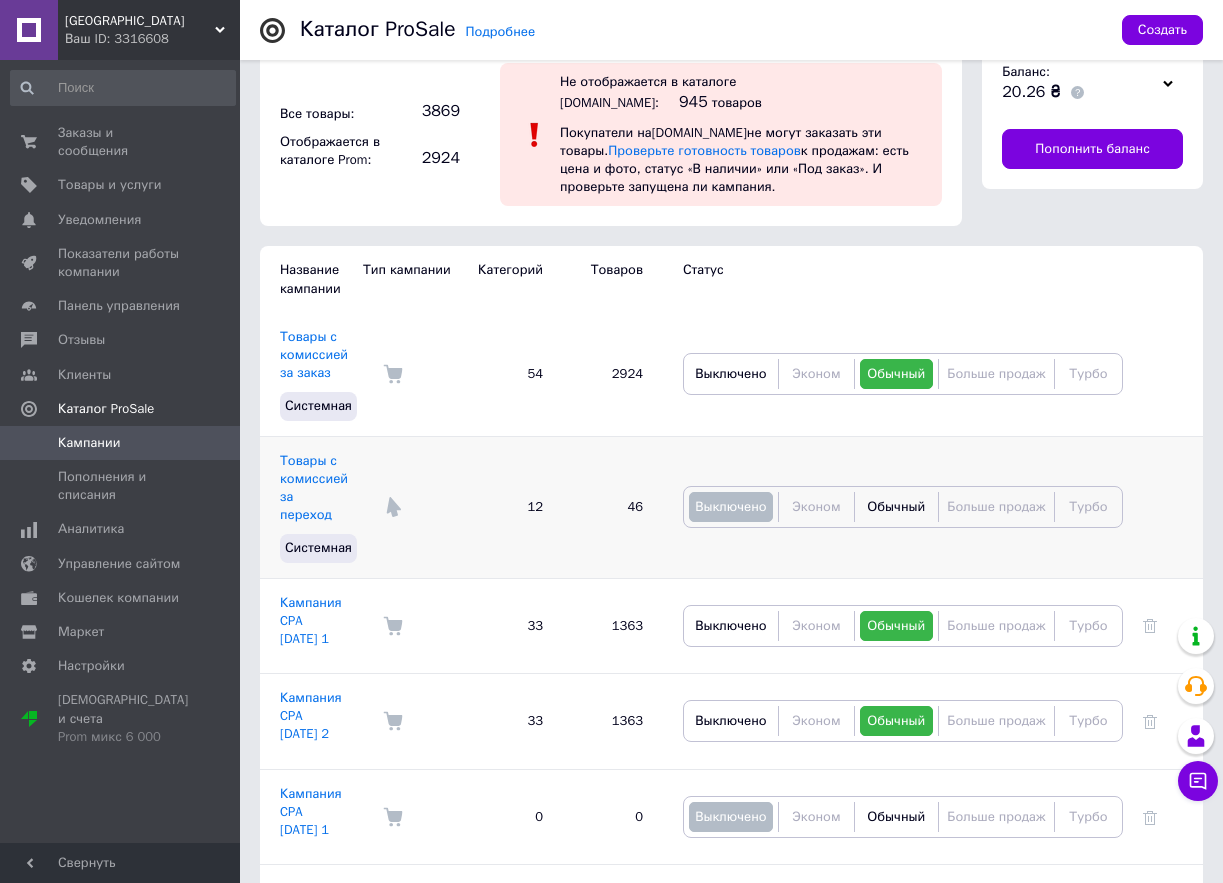 scroll, scrollTop: 0, scrollLeft: 0, axis: both 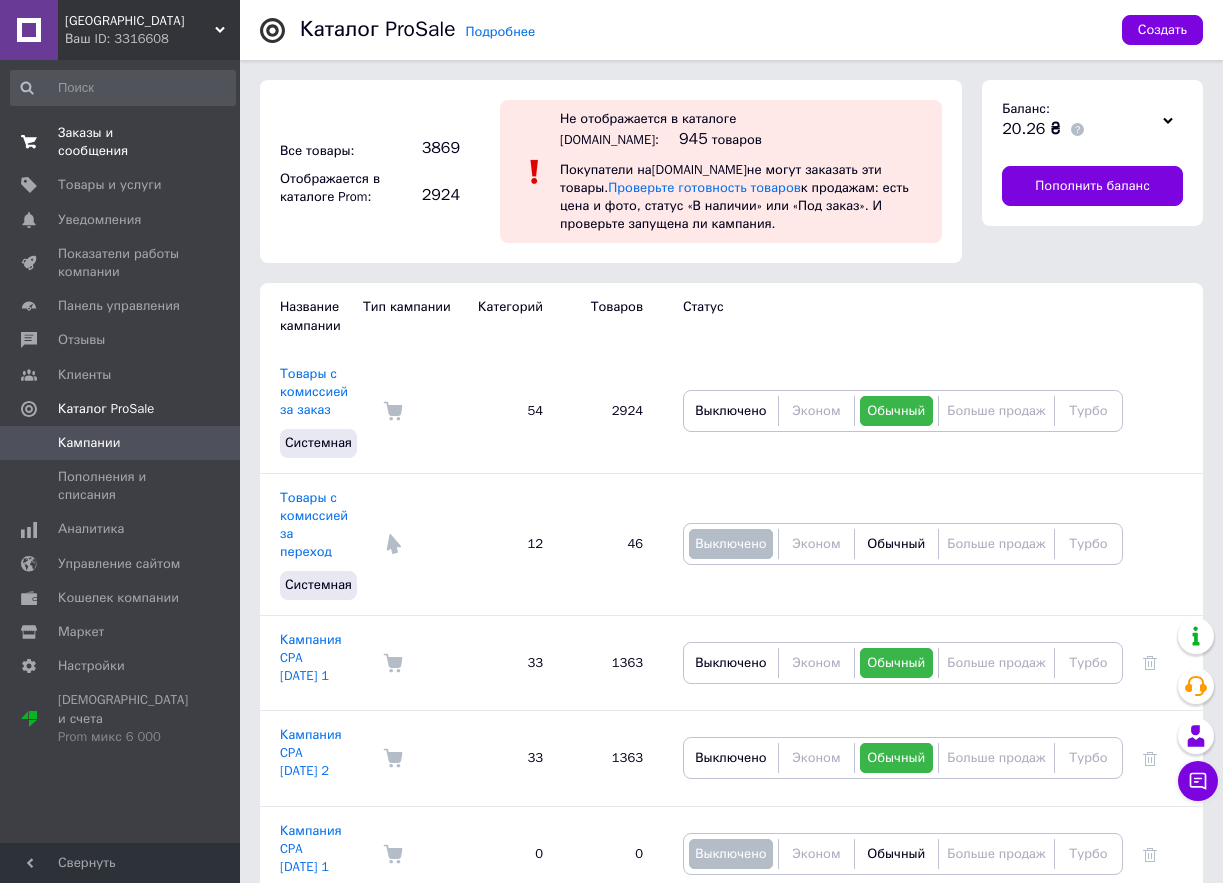 click on "Заказы и сообщения" at bounding box center [121, 142] 